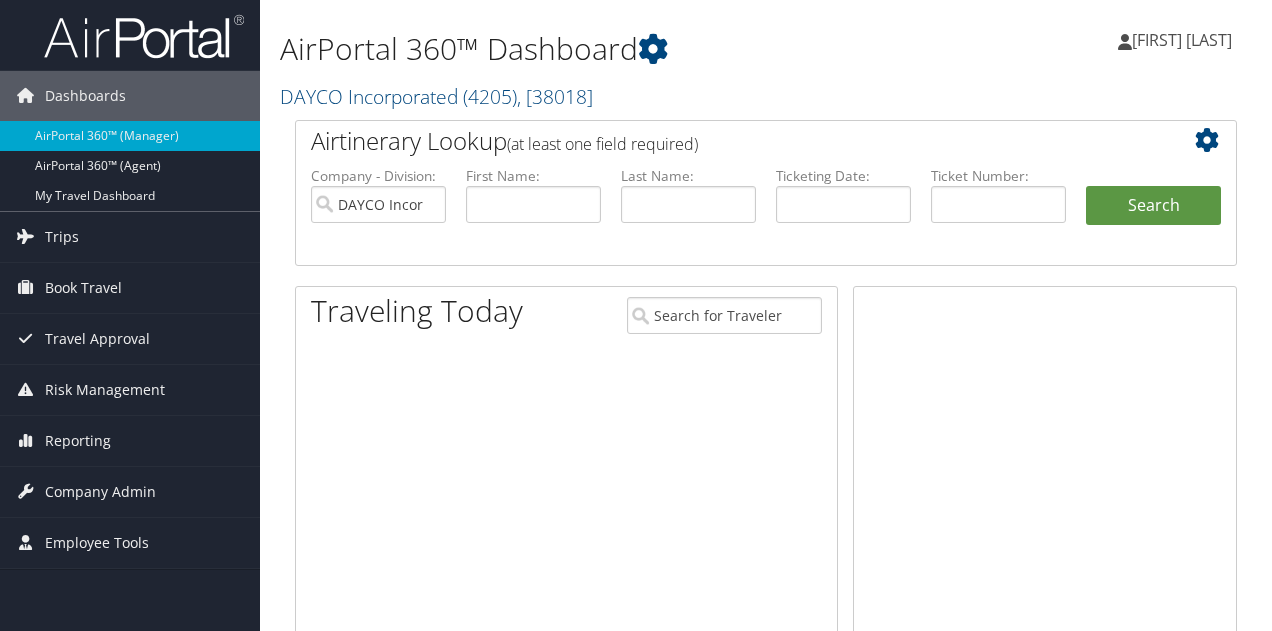 scroll, scrollTop: 0, scrollLeft: 0, axis: both 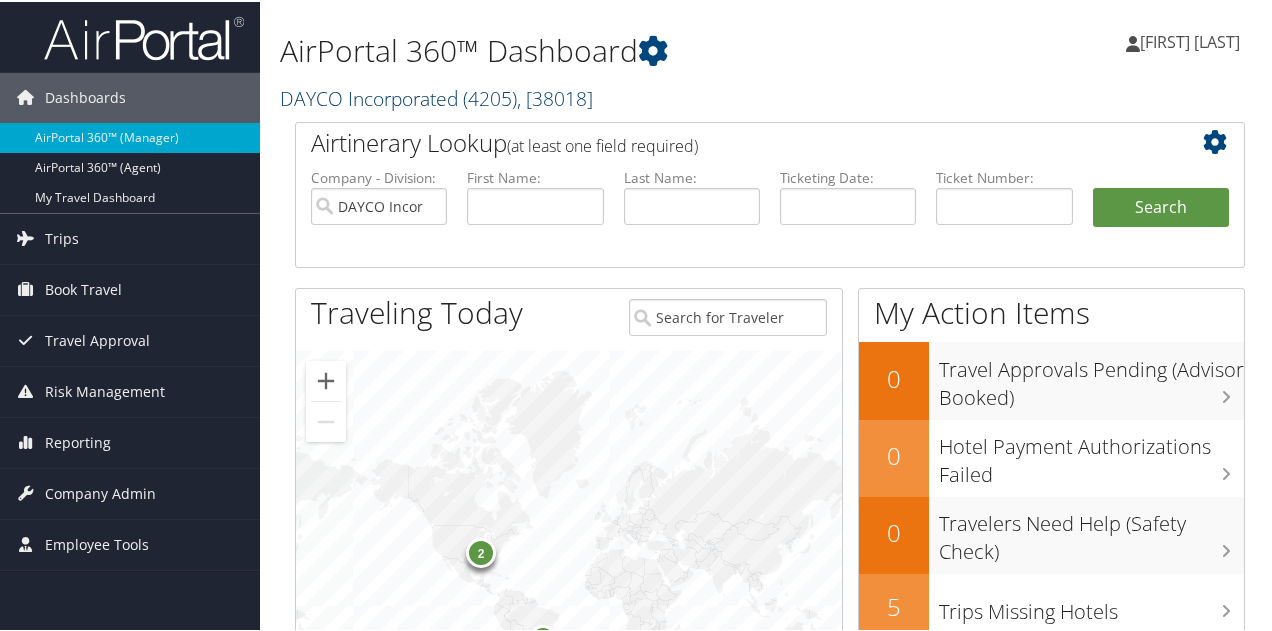 click on "DAYCO Incorporated (4205), [38018]" at bounding box center (436, 96) 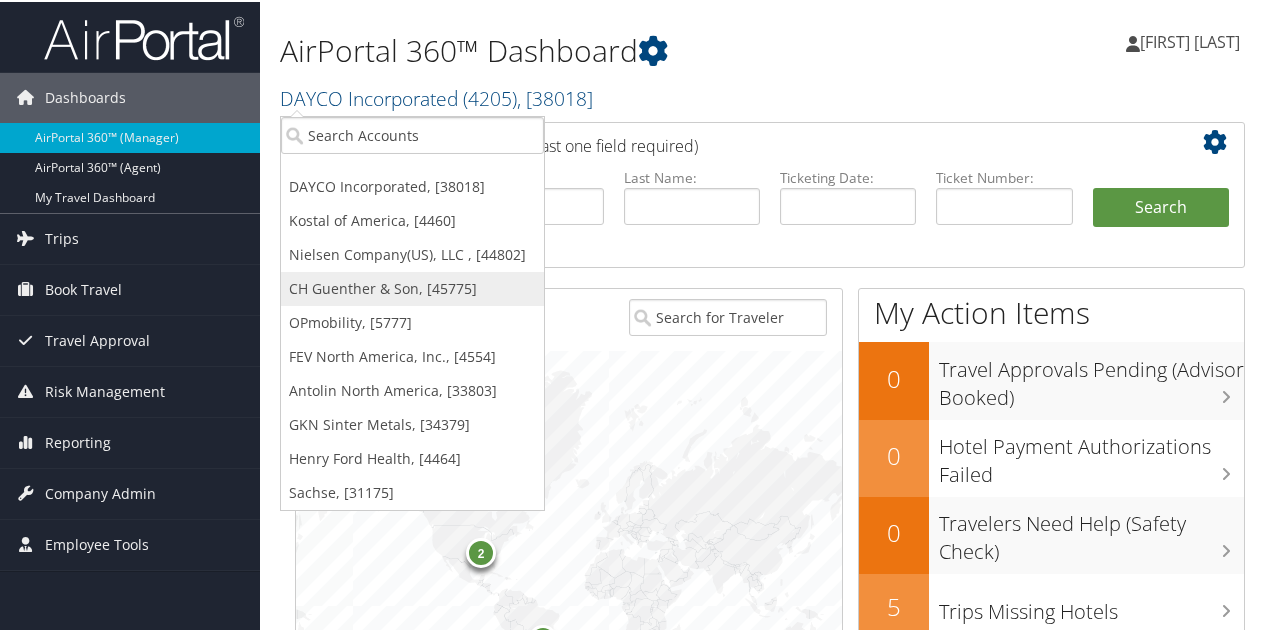 click on "CH Guenther & Son, [45775]" at bounding box center [412, 287] 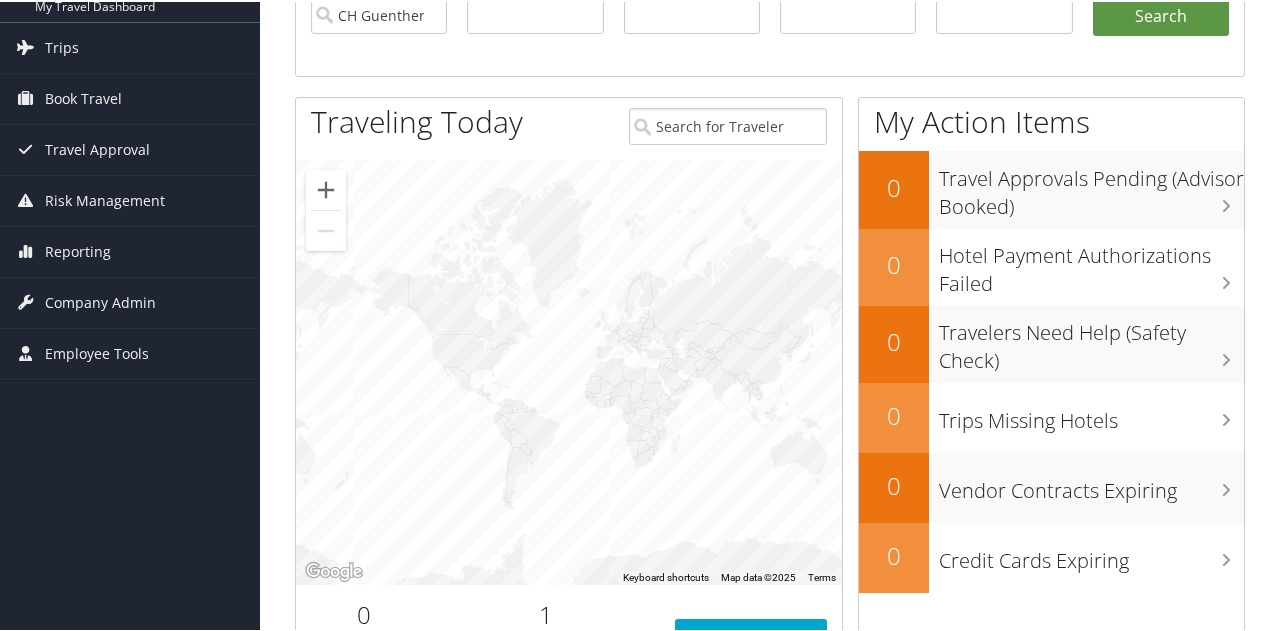 scroll, scrollTop: 200, scrollLeft: 0, axis: vertical 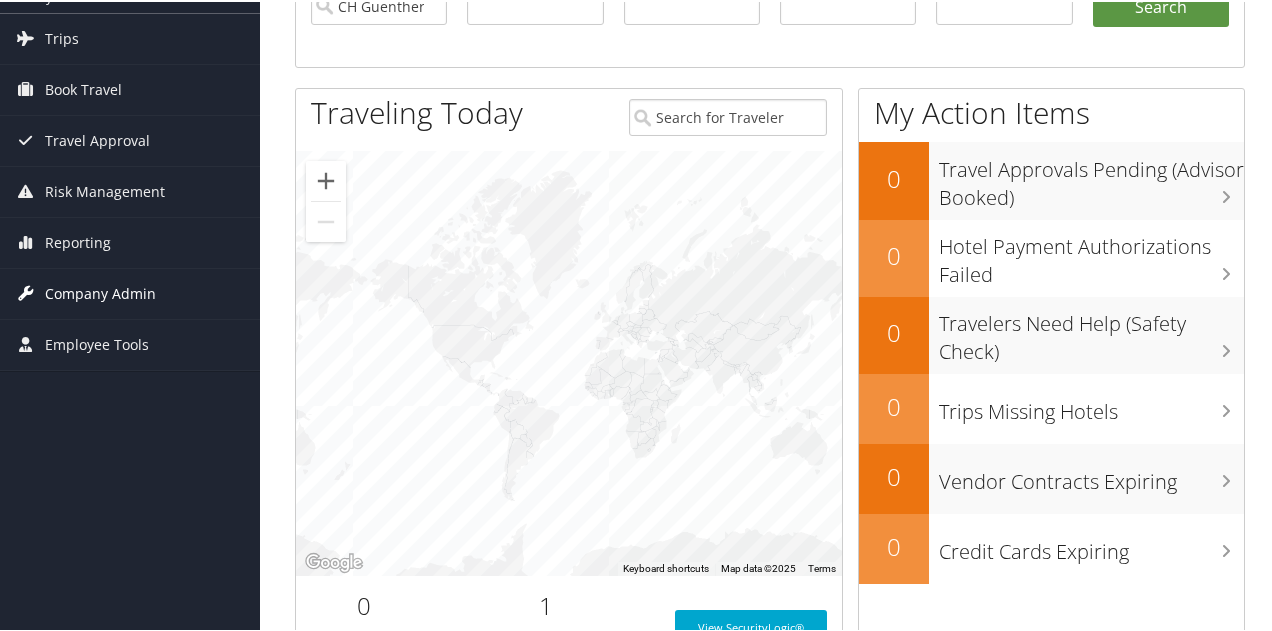 click on "Company Admin" at bounding box center [100, 292] 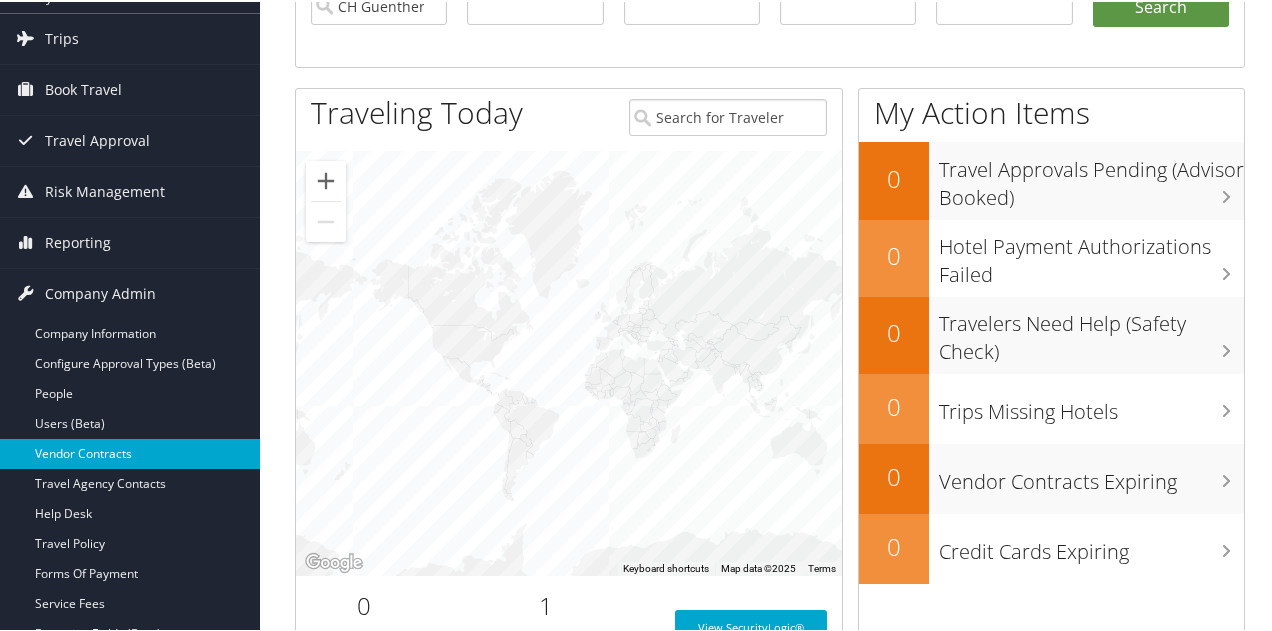 click on "Vendor Contracts" at bounding box center (130, 452) 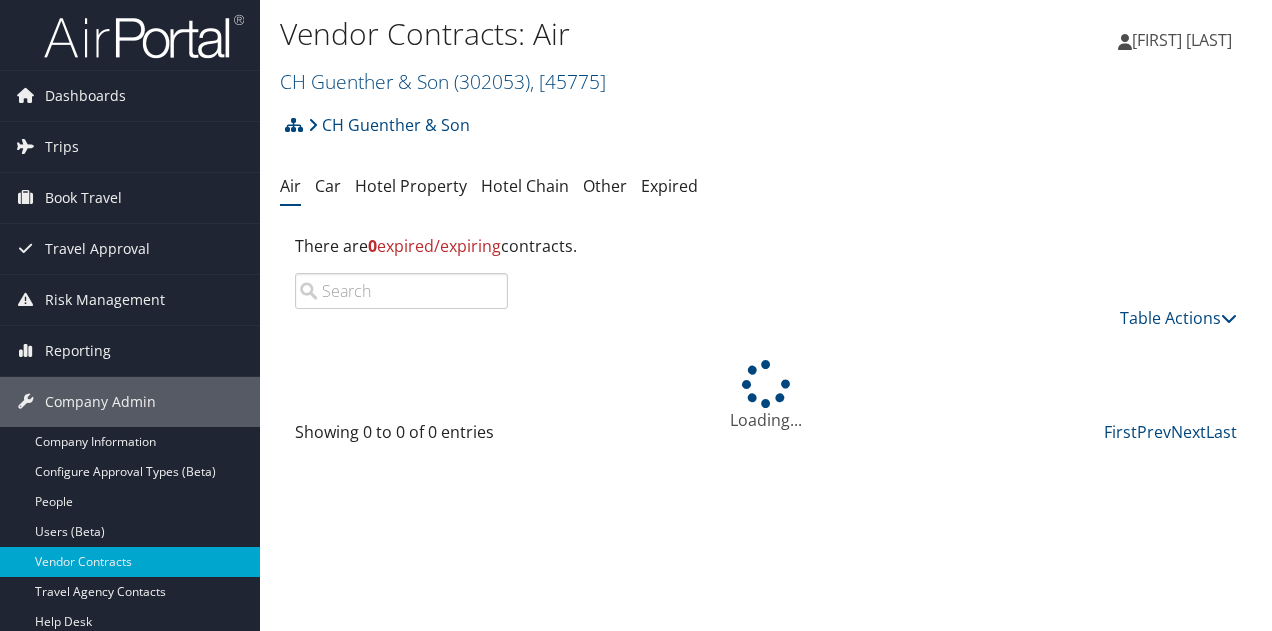 scroll, scrollTop: 0, scrollLeft: 0, axis: both 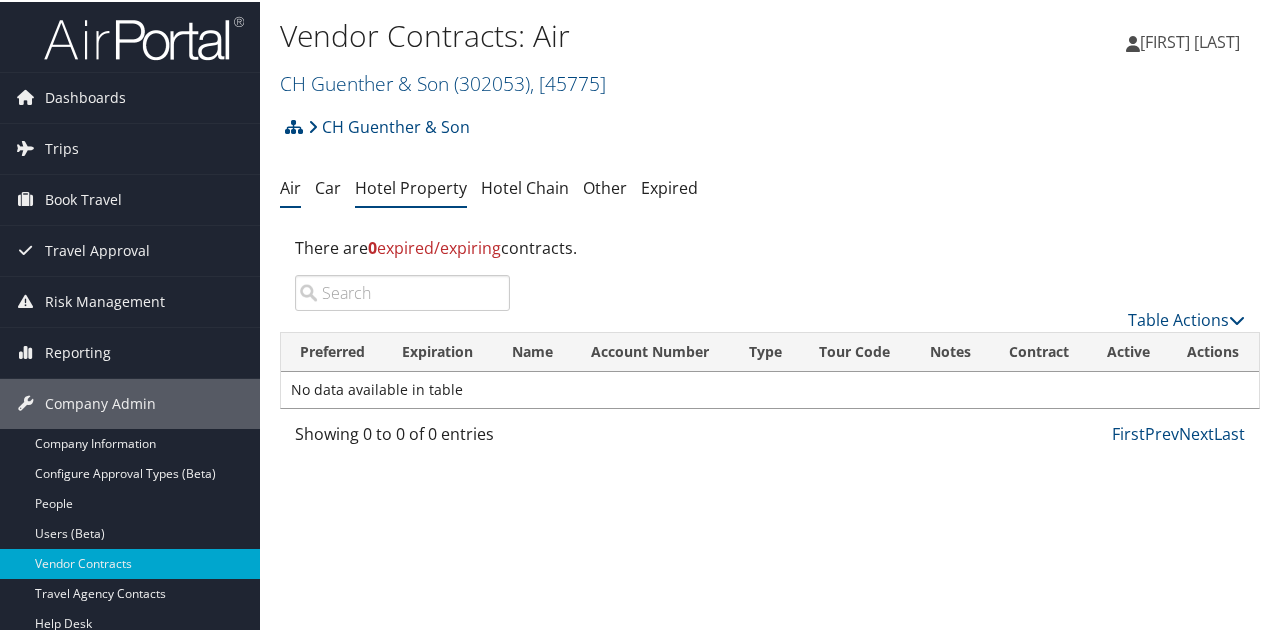 click on "Hotel Property" at bounding box center (411, 186) 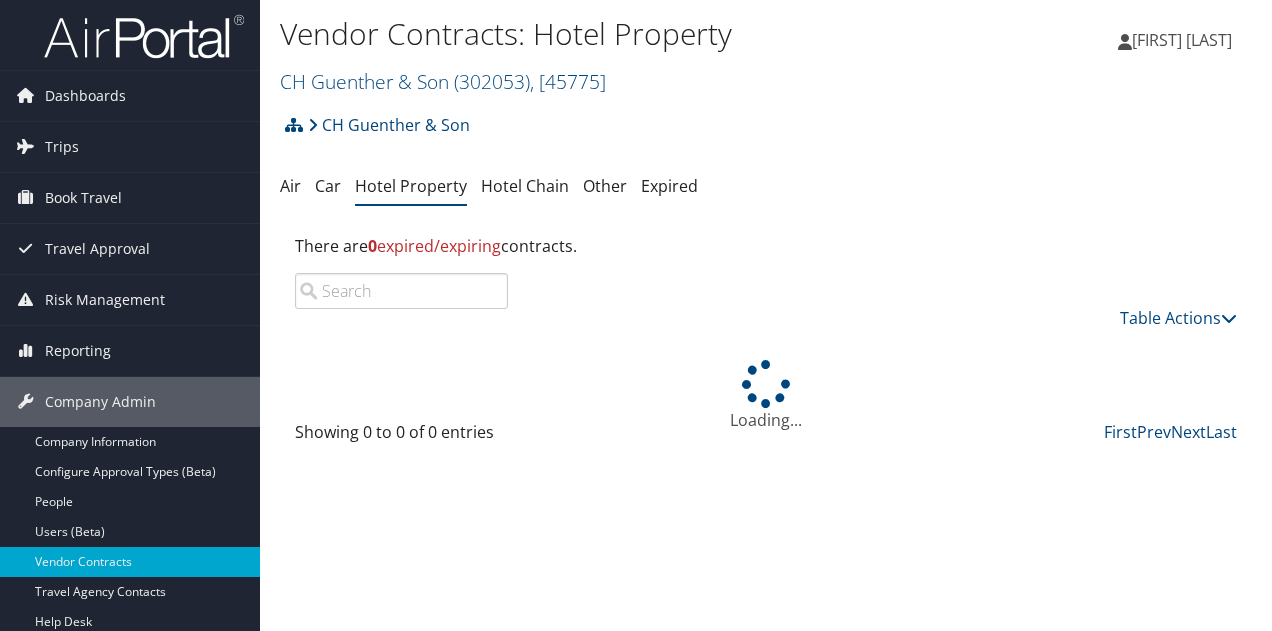 scroll, scrollTop: 0, scrollLeft: 0, axis: both 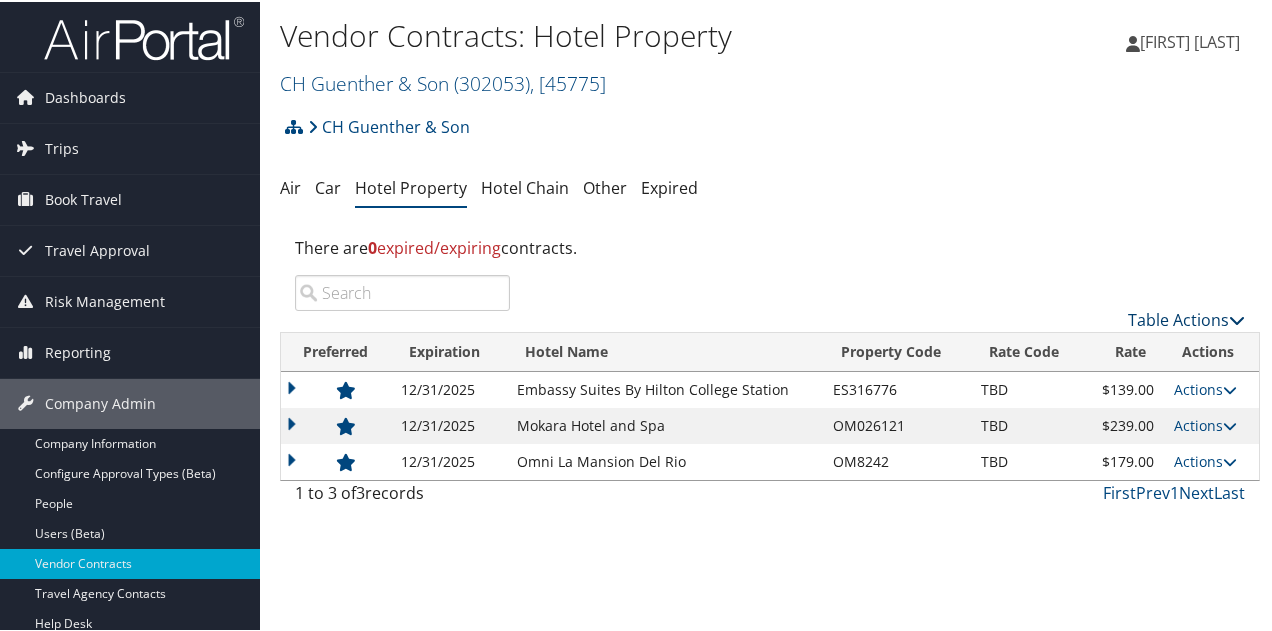 click on "Table Actions" at bounding box center (1186, 318) 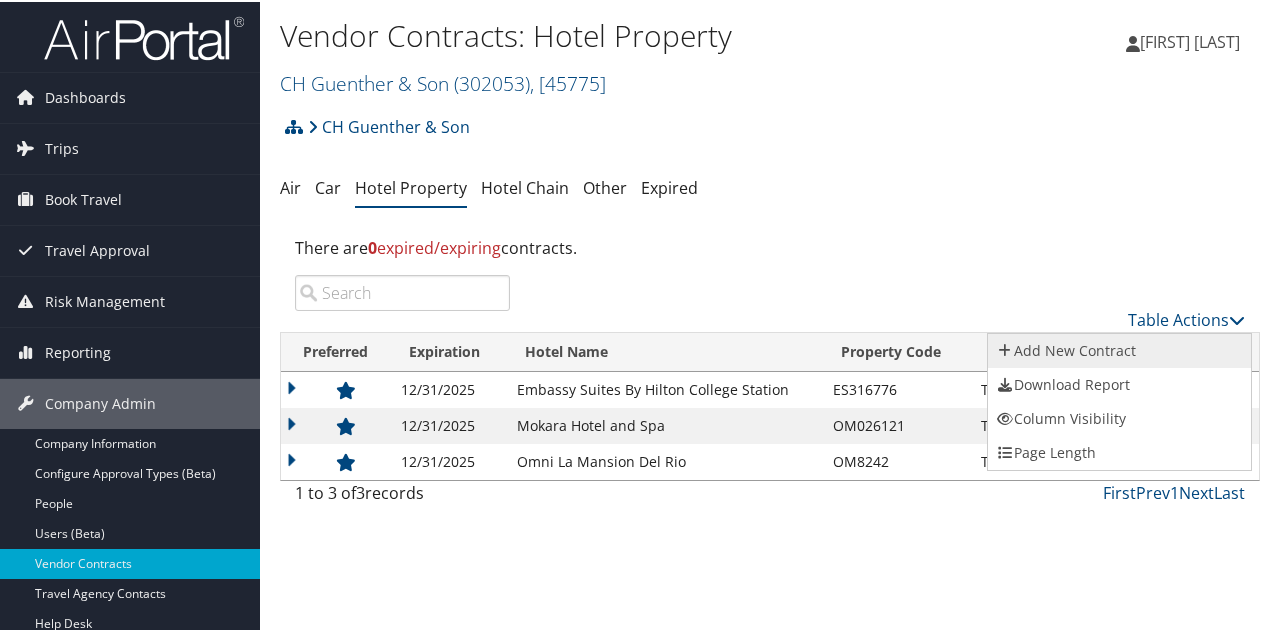 click on "Add New Contract" at bounding box center (1119, 349) 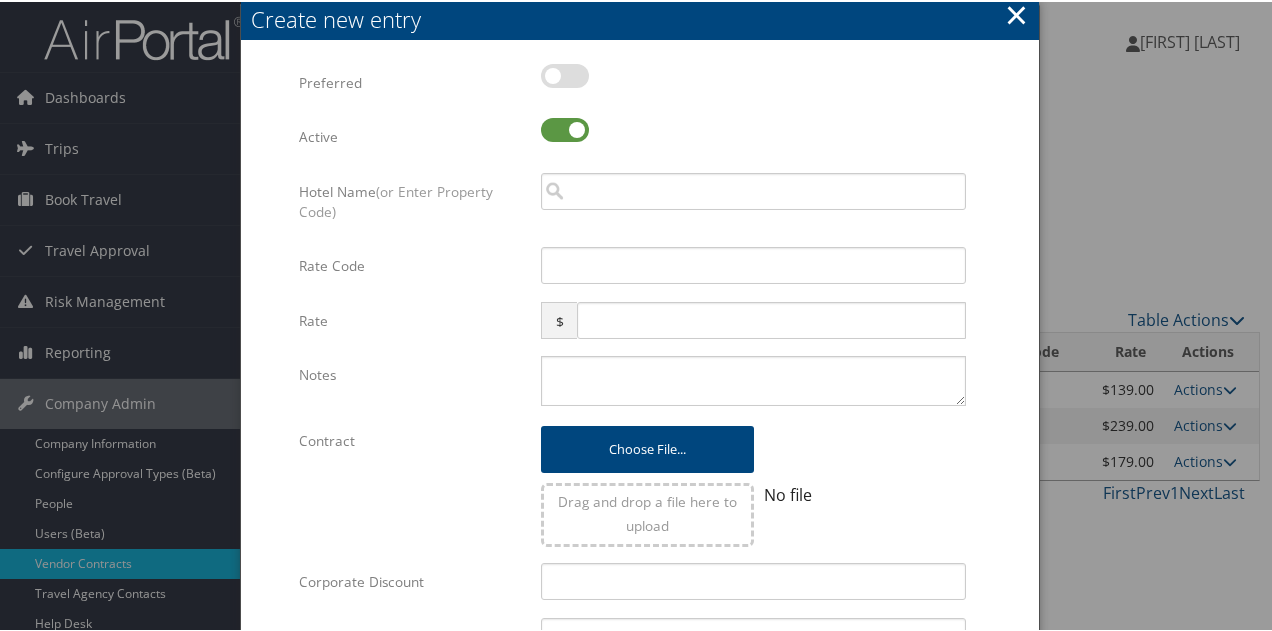 click at bounding box center [565, 74] 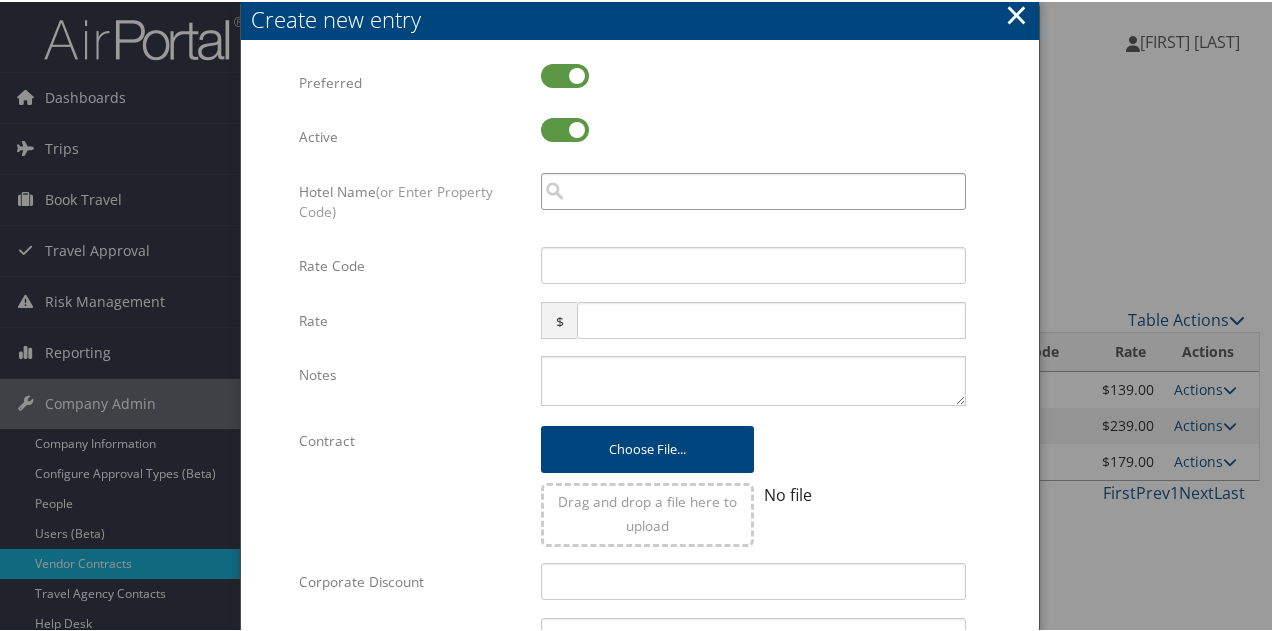 click at bounding box center (753, 189) 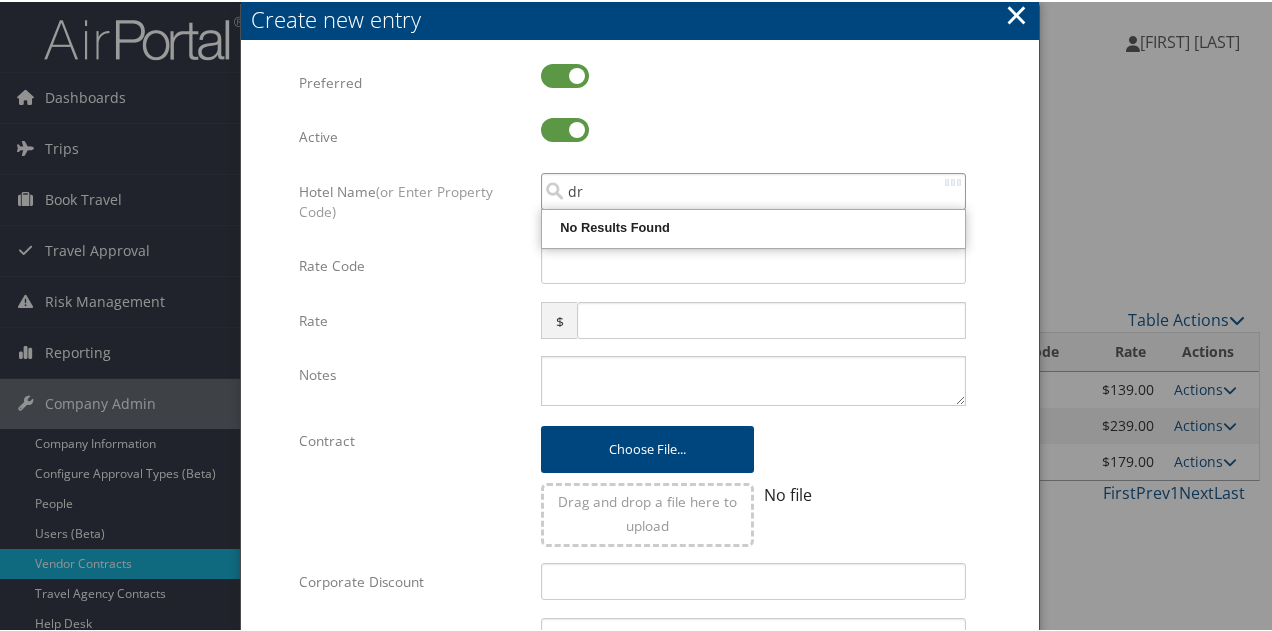 type on "d" 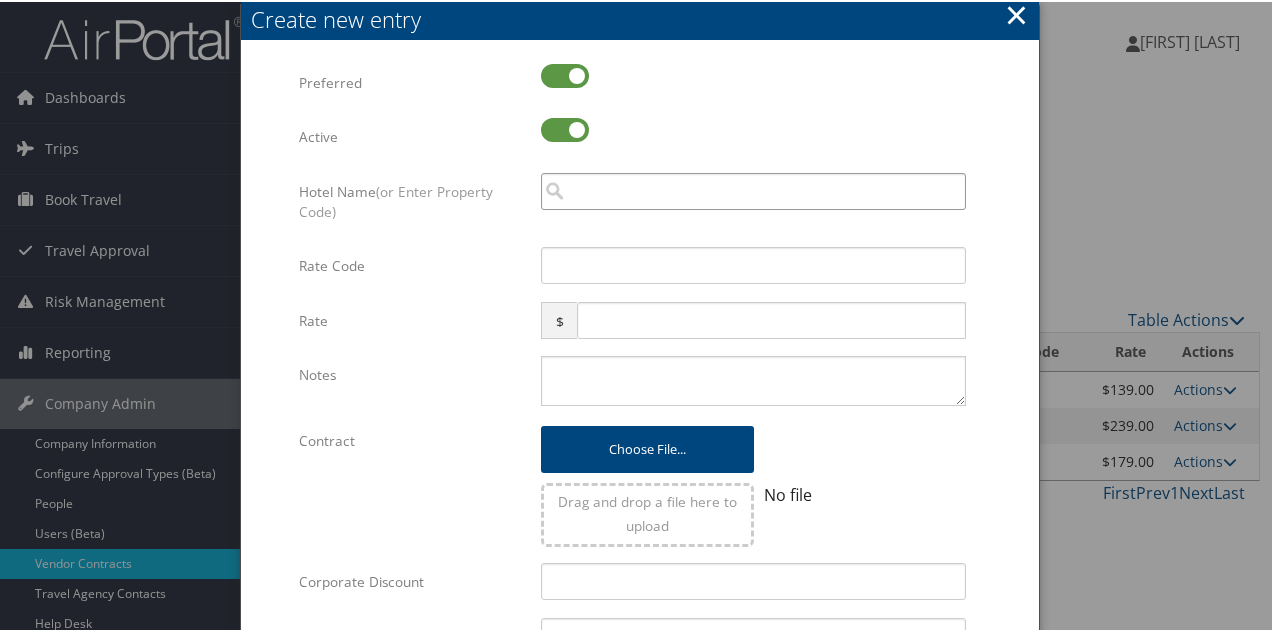 paste on "DR044040" 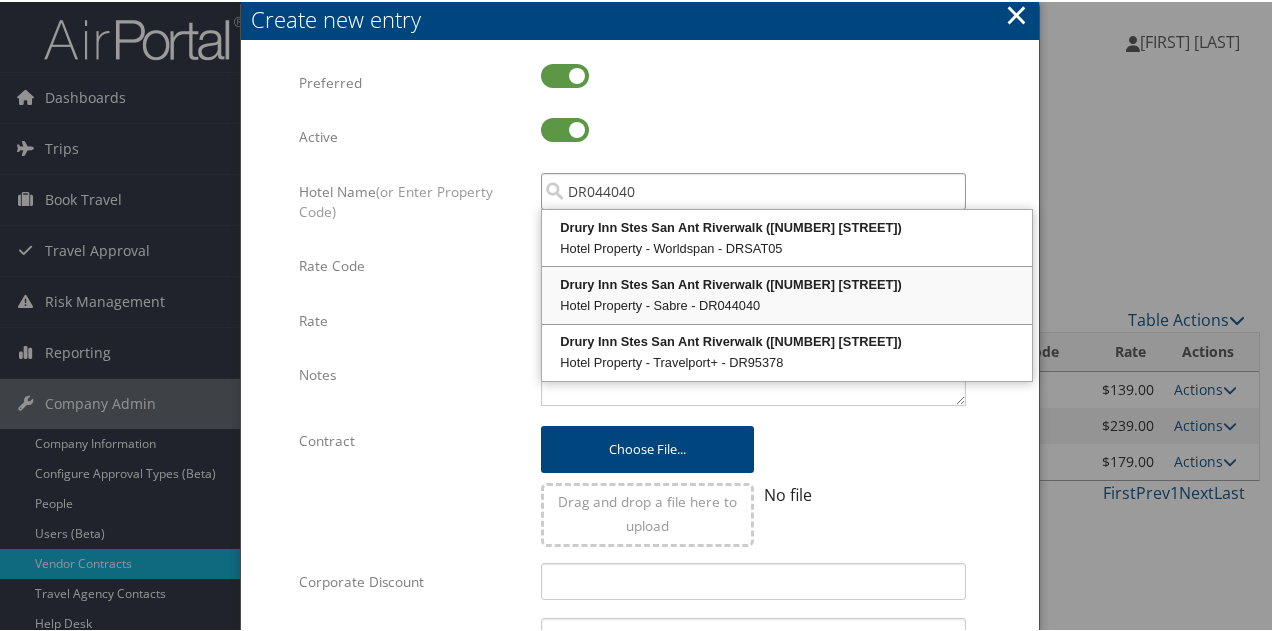 click on "Hotel Property - Sabre - DR044040" at bounding box center [787, 304] 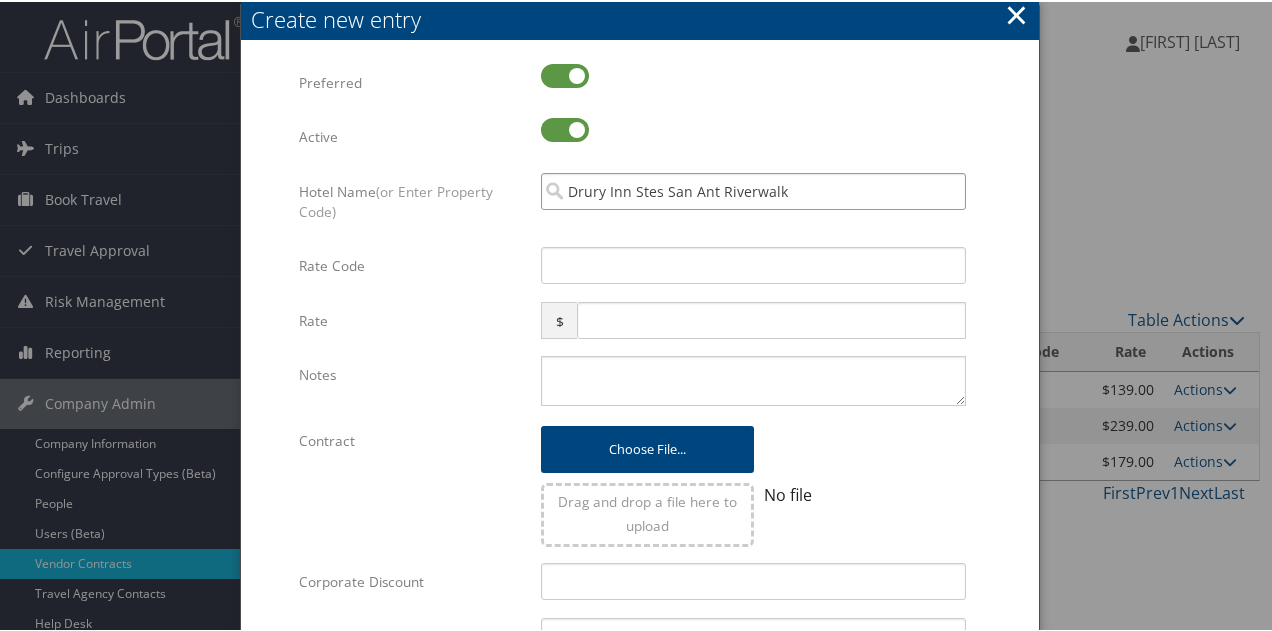 type on "Drury Inn Stes San Ant Riverwalk" 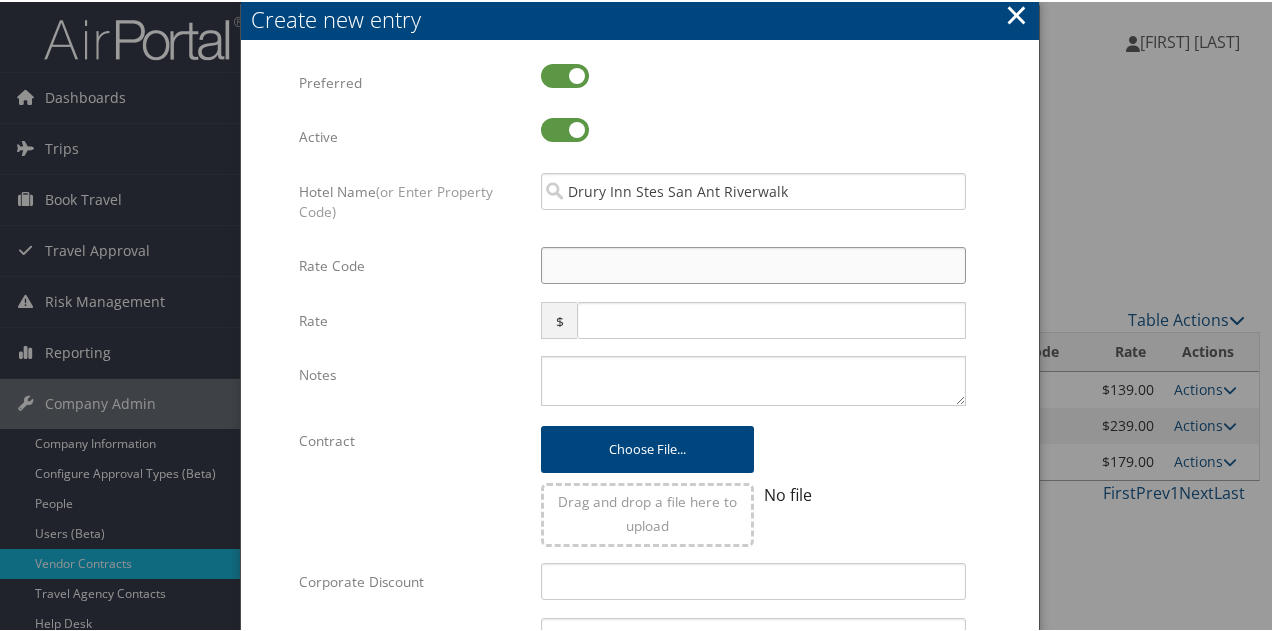 click on "Rate Code" at bounding box center (753, 263) 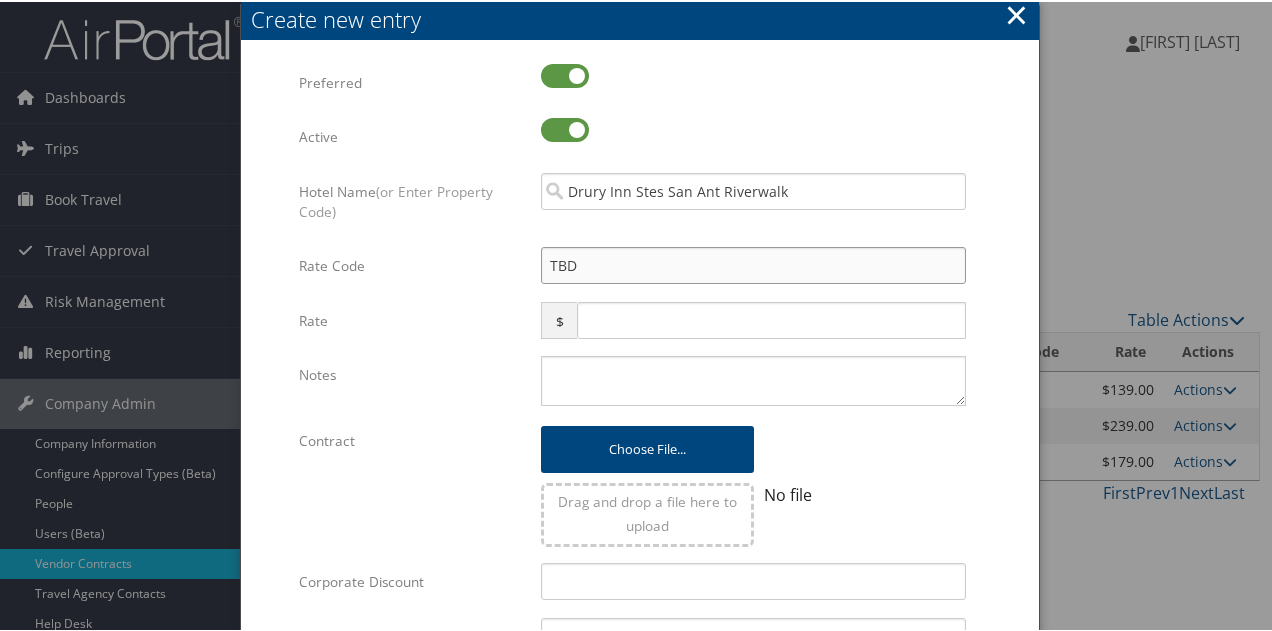 type on "TBD" 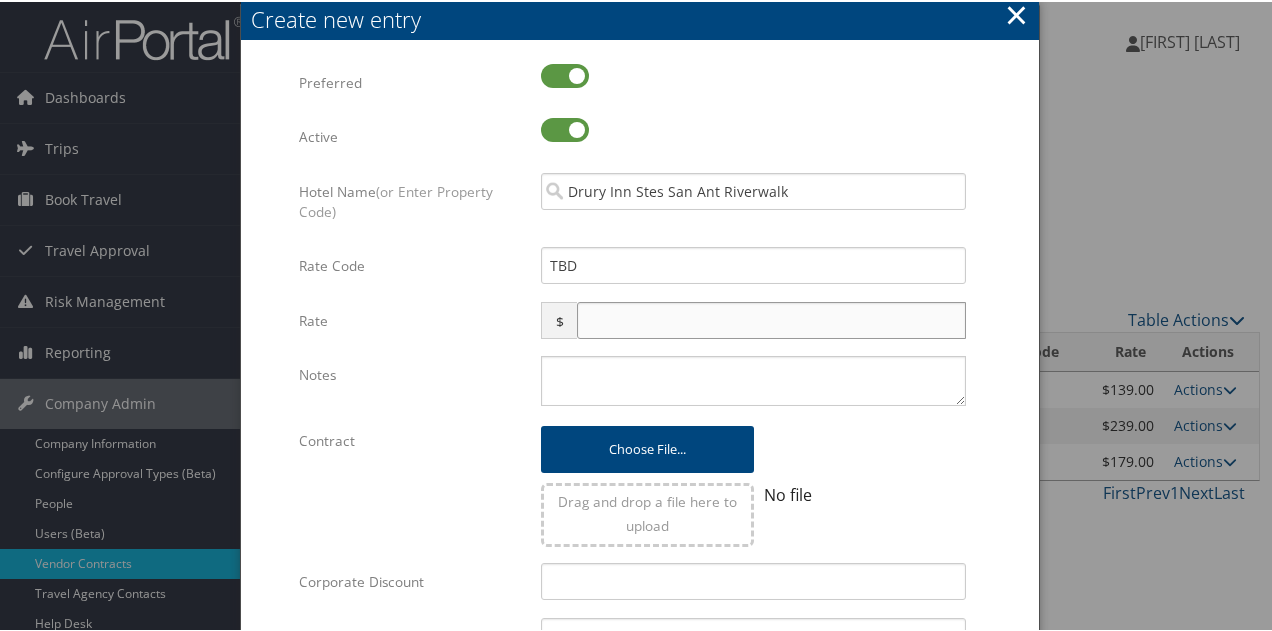 click at bounding box center (771, 318) 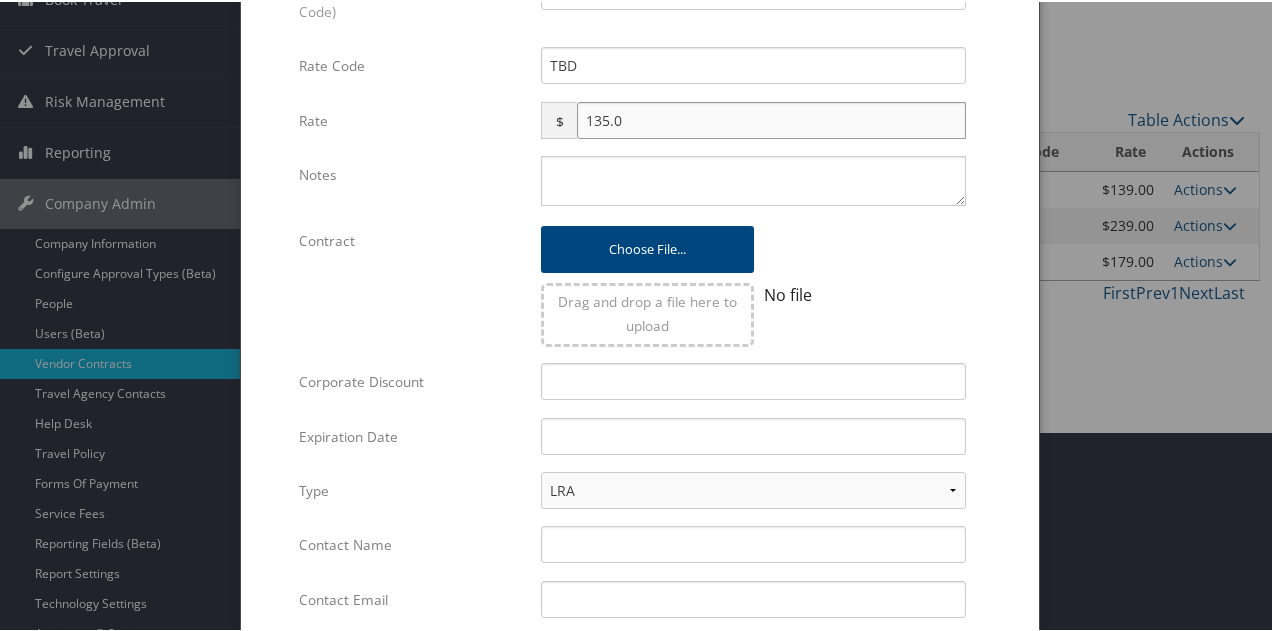 scroll, scrollTop: 300, scrollLeft: 0, axis: vertical 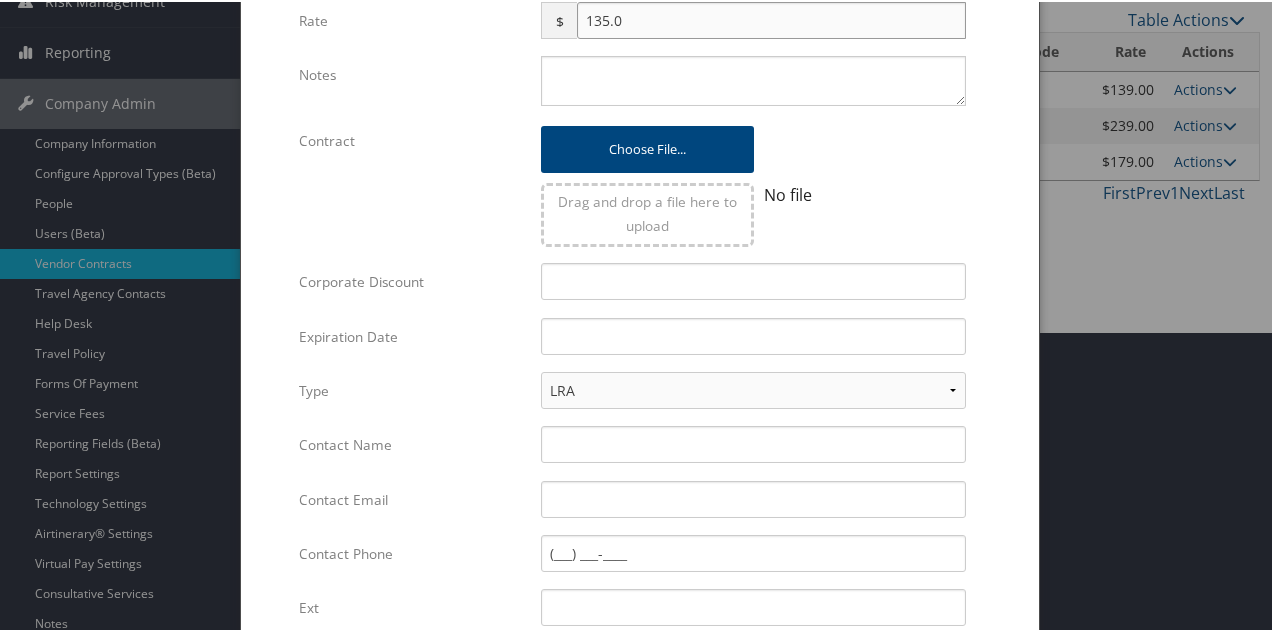 type on "135.0" 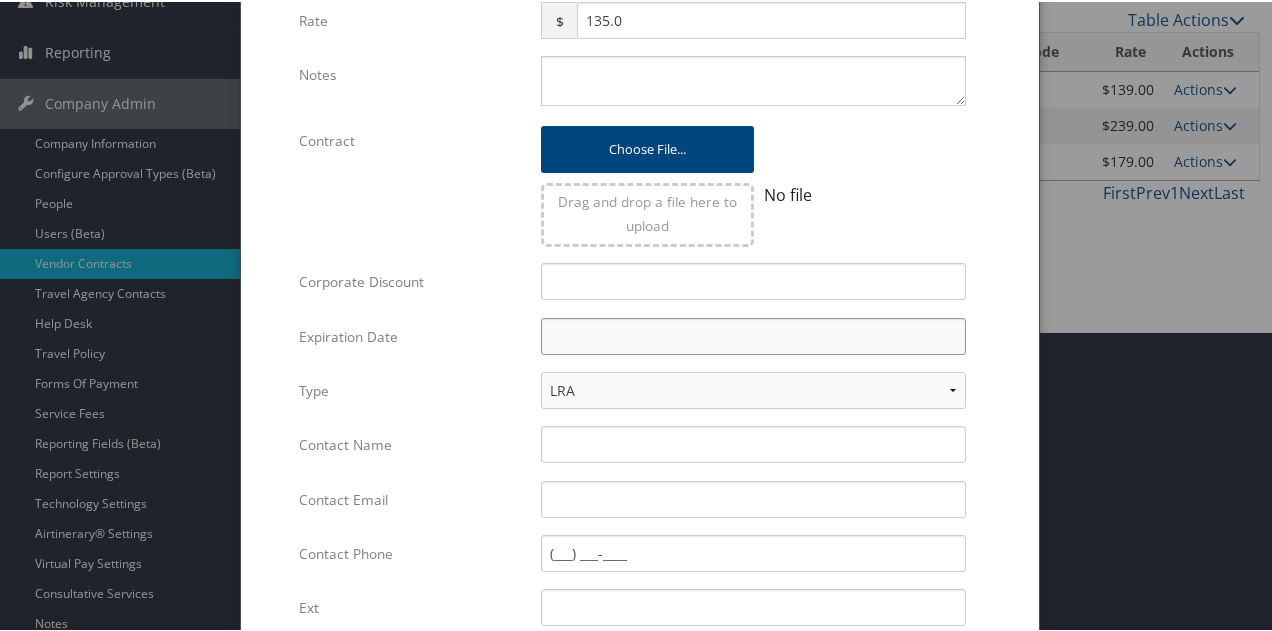 click at bounding box center [753, 334] 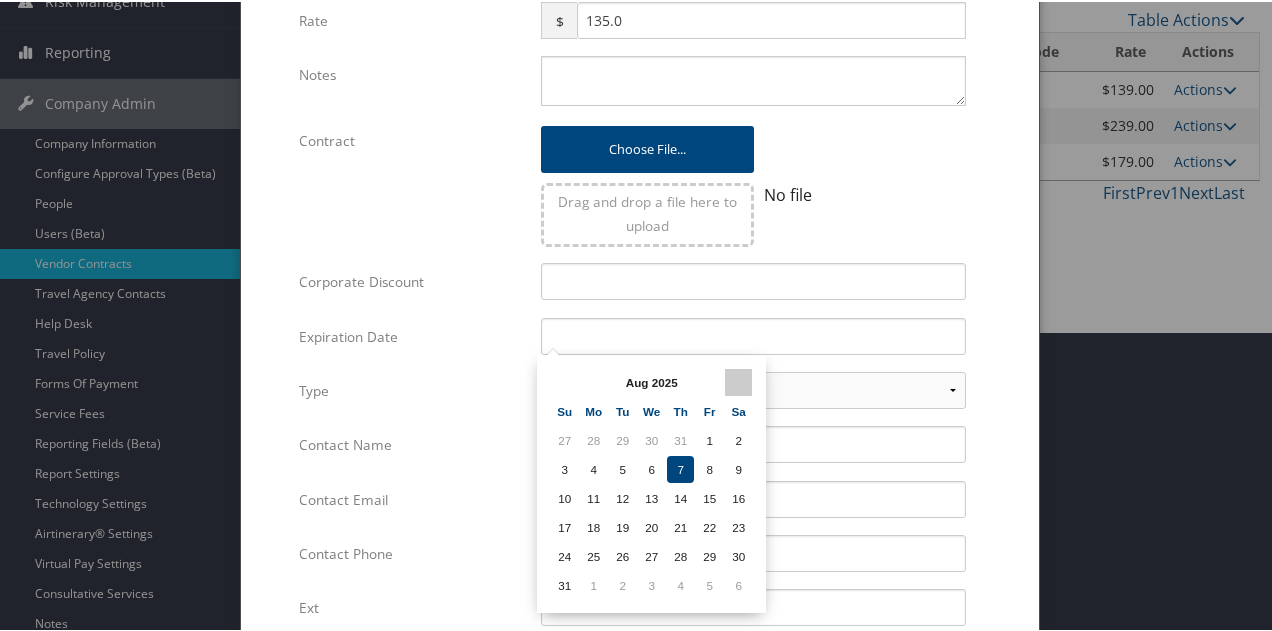 click at bounding box center [738, 380] 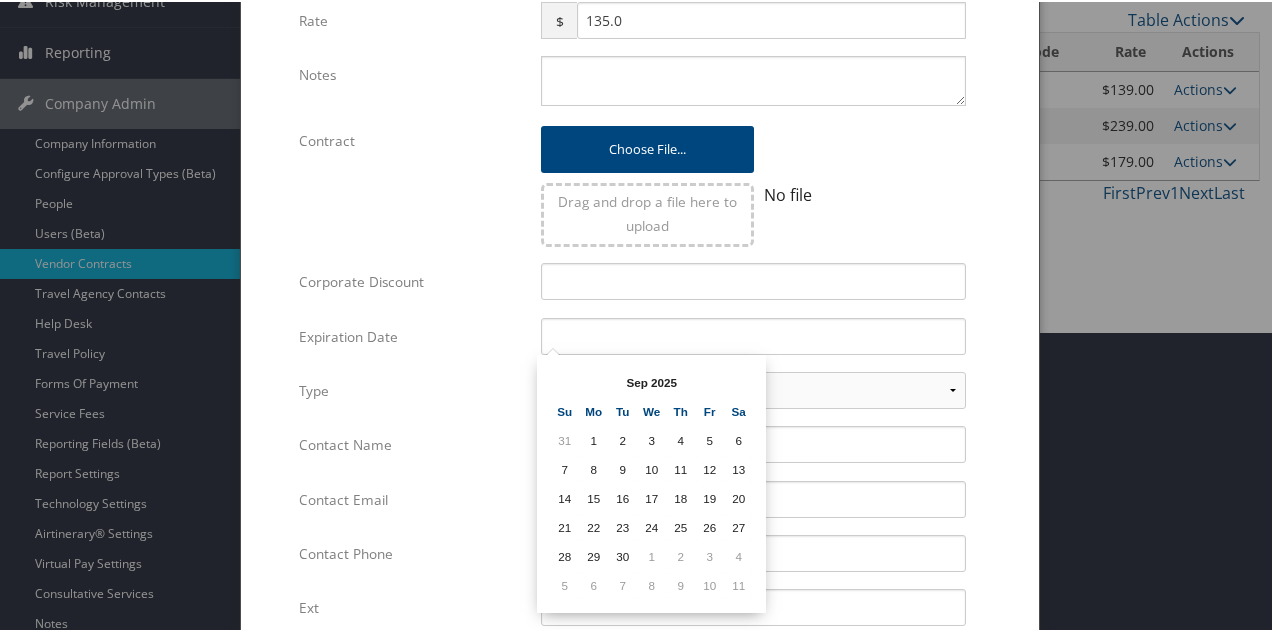 click at bounding box center [738, 380] 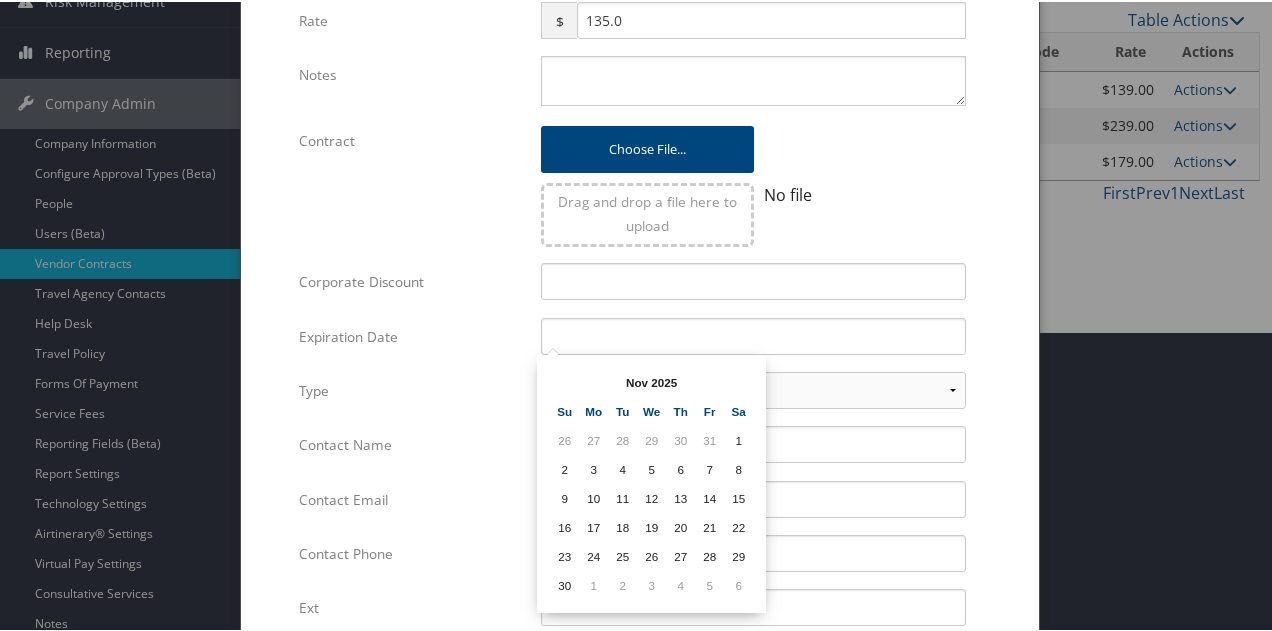 click at bounding box center (738, 380) 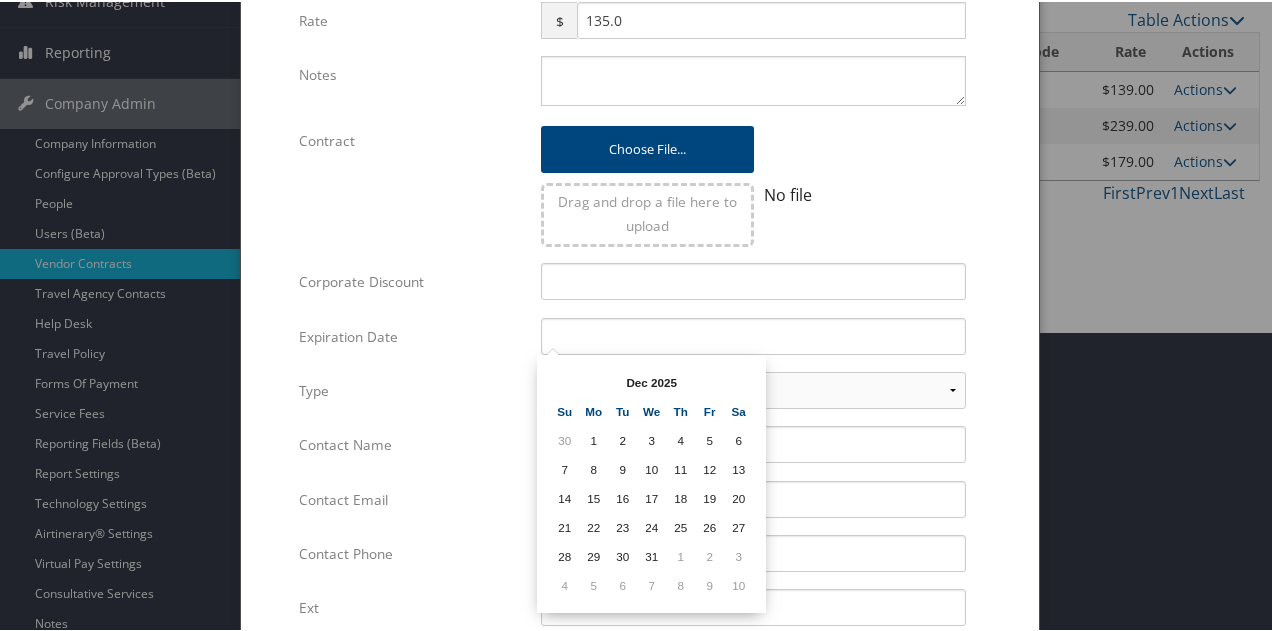 click on "31" at bounding box center [651, 554] 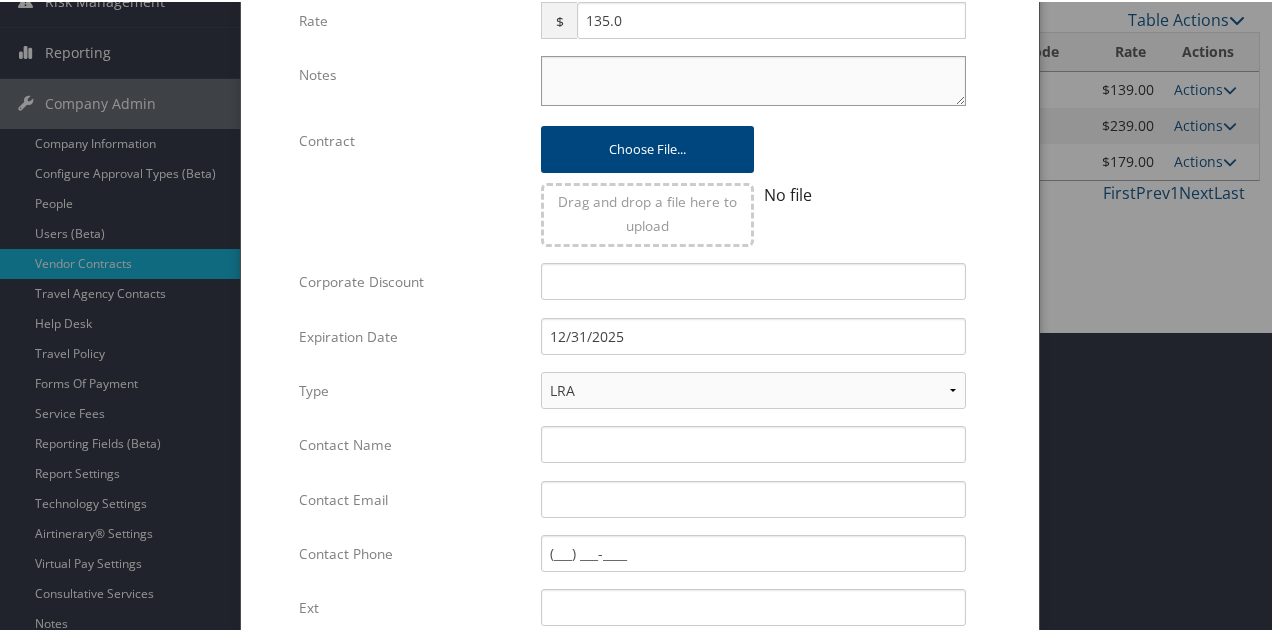 click on "Notes" at bounding box center (753, 79) 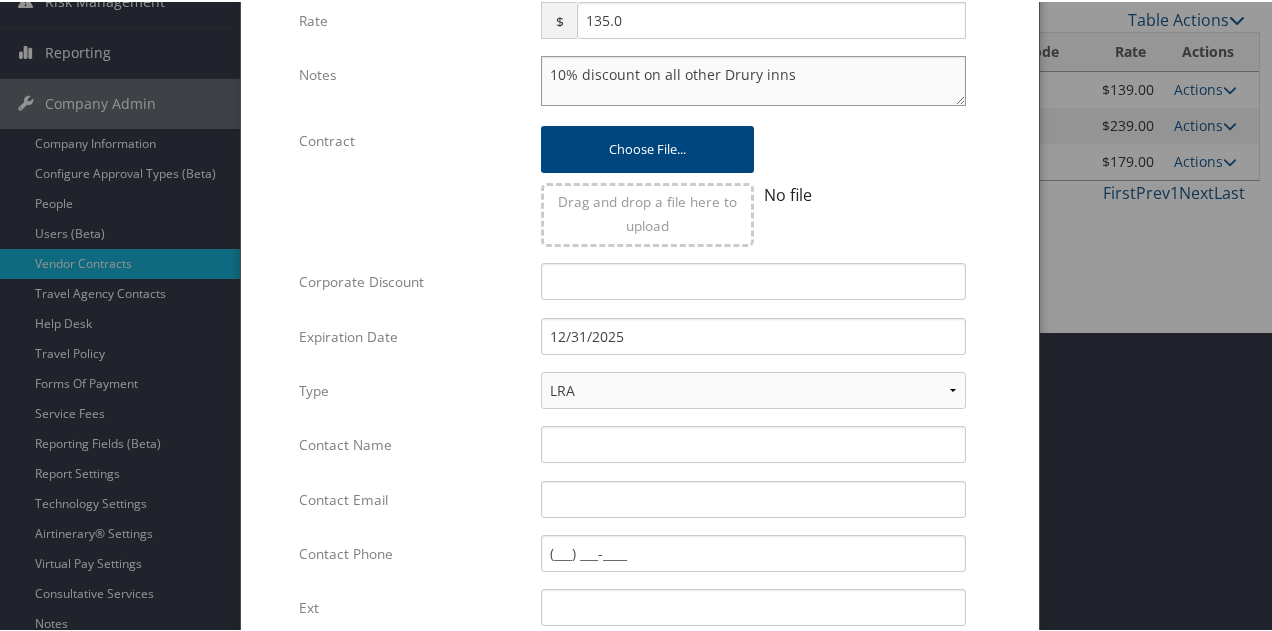 type on "10% discount on all other Drury inns" 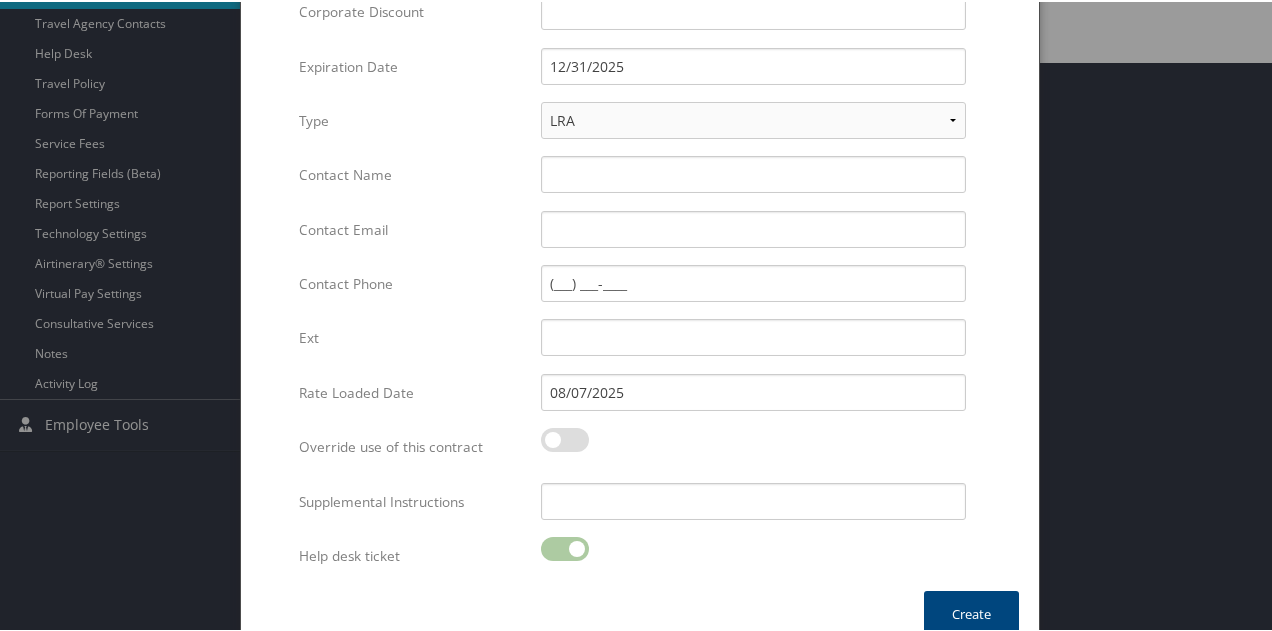 scroll, scrollTop: 596, scrollLeft: 0, axis: vertical 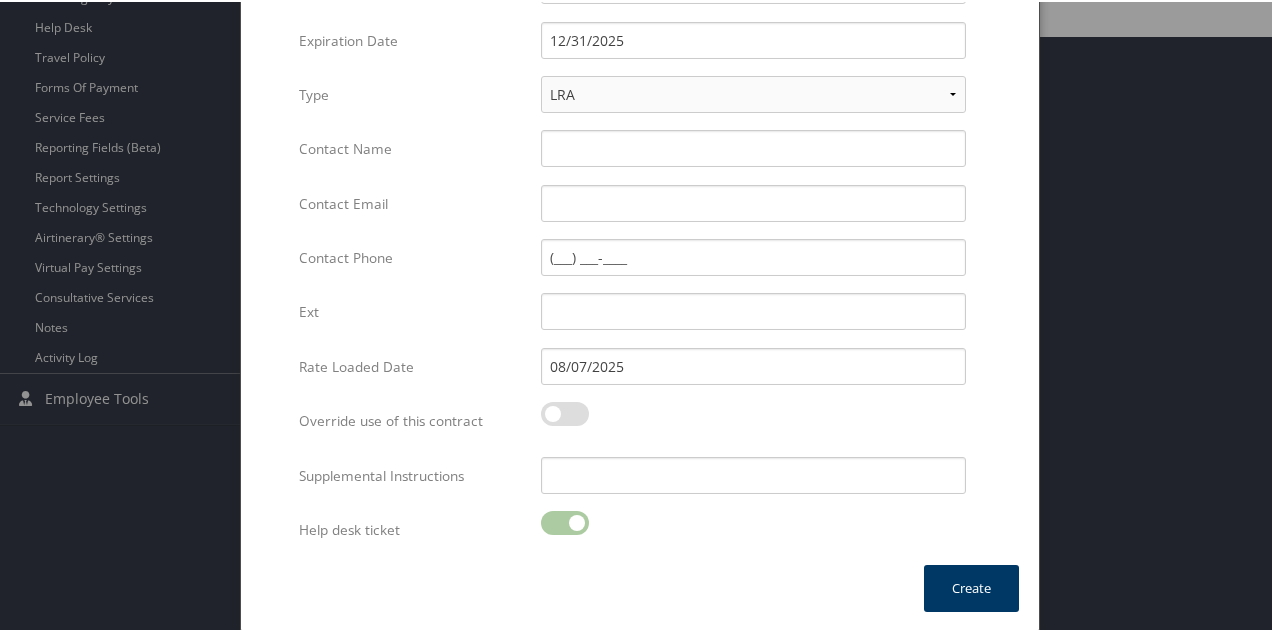 click on "Create" at bounding box center (971, 586) 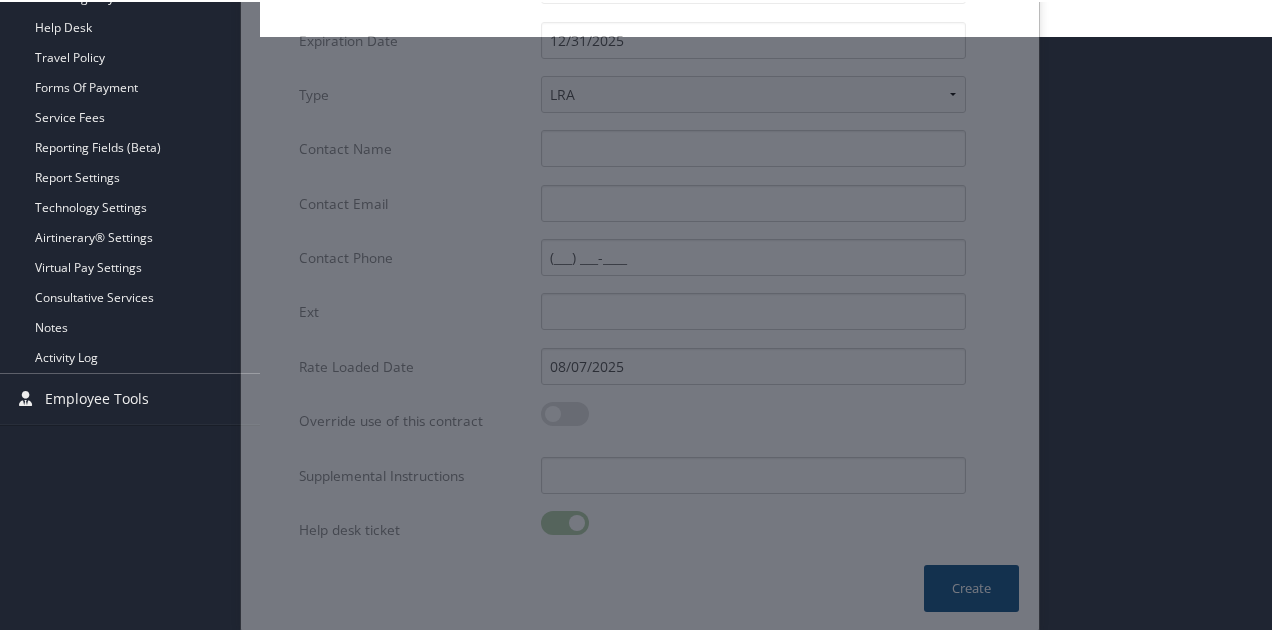 scroll, scrollTop: 384, scrollLeft: 0, axis: vertical 